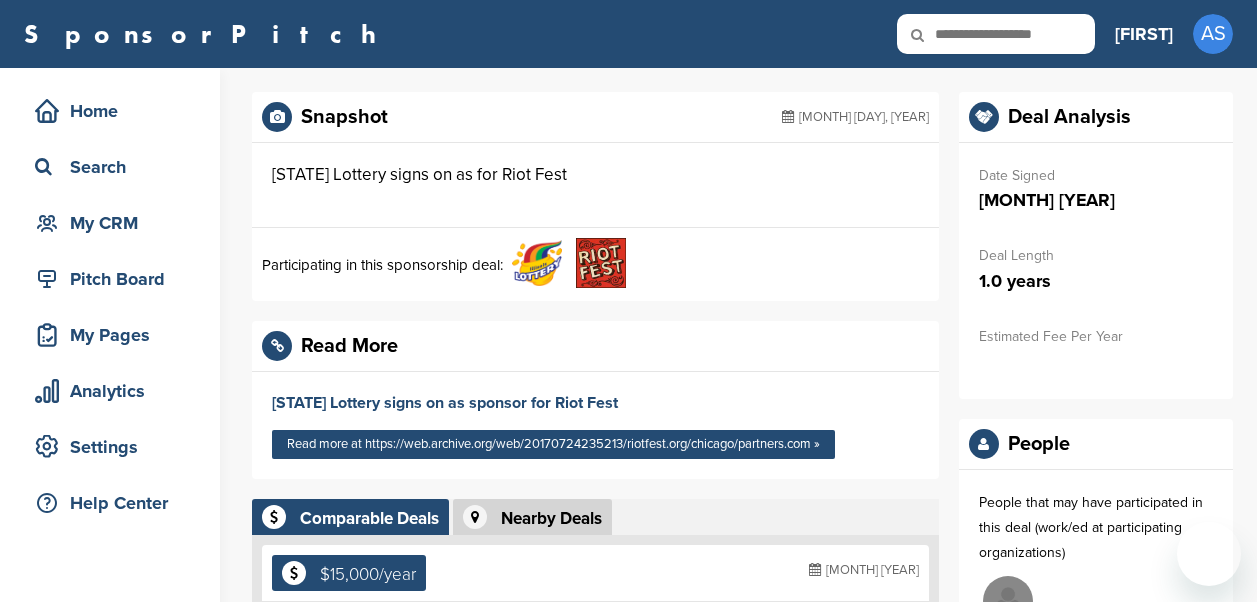 scroll, scrollTop: 0, scrollLeft: 0, axis: both 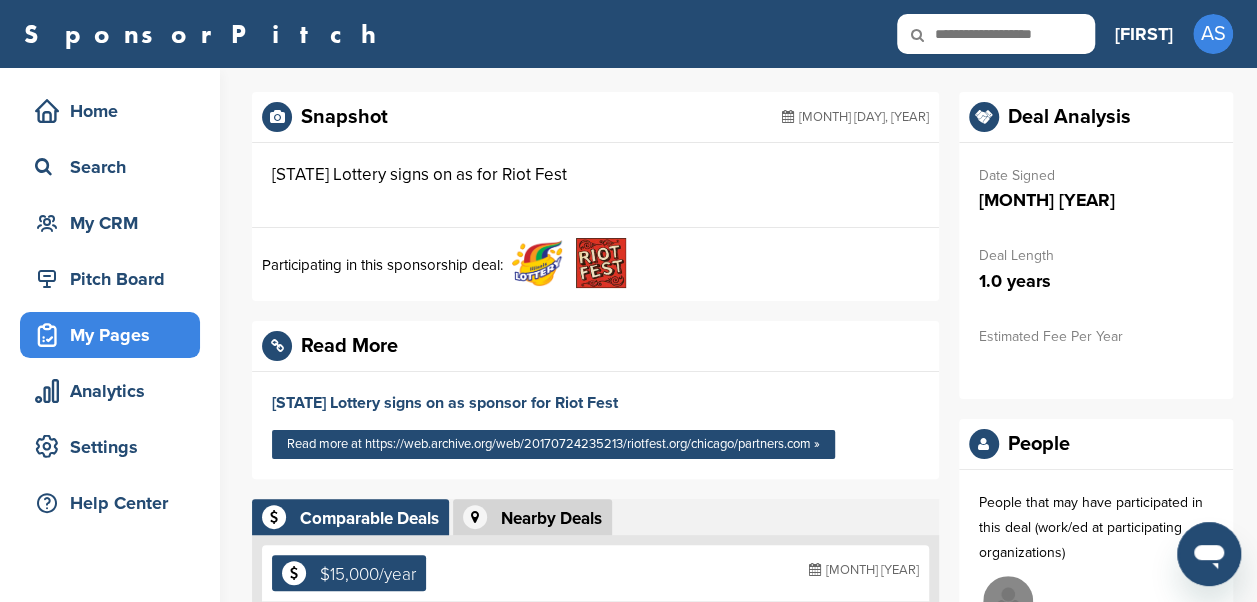 click on "My Pages" at bounding box center [115, 335] 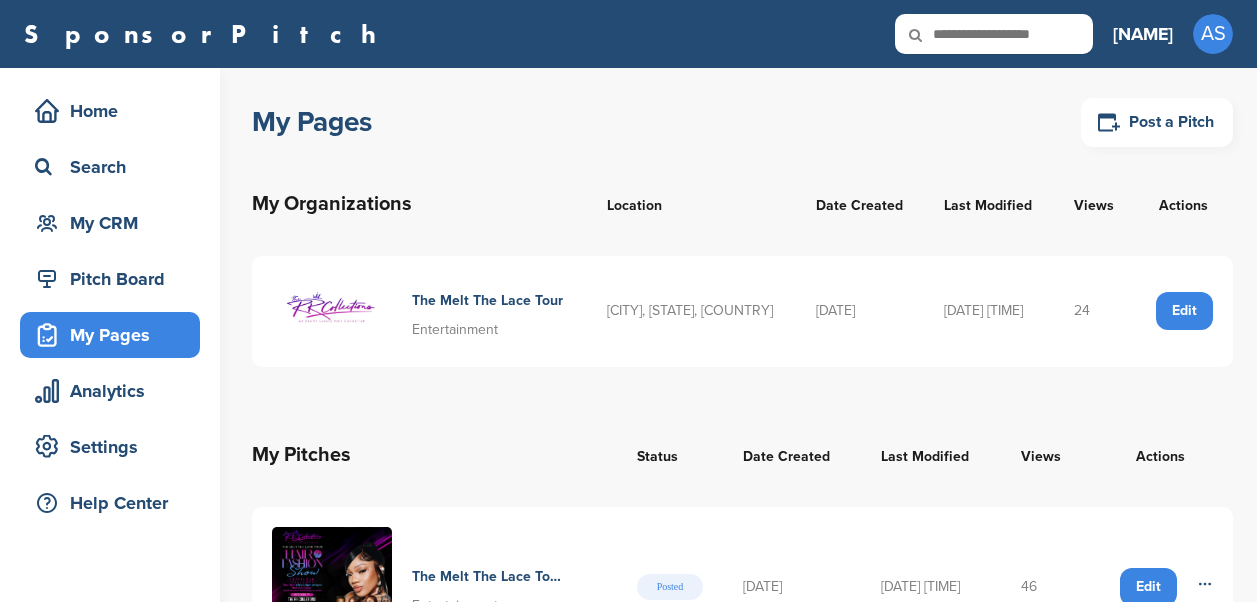 scroll, scrollTop: 0, scrollLeft: 0, axis: both 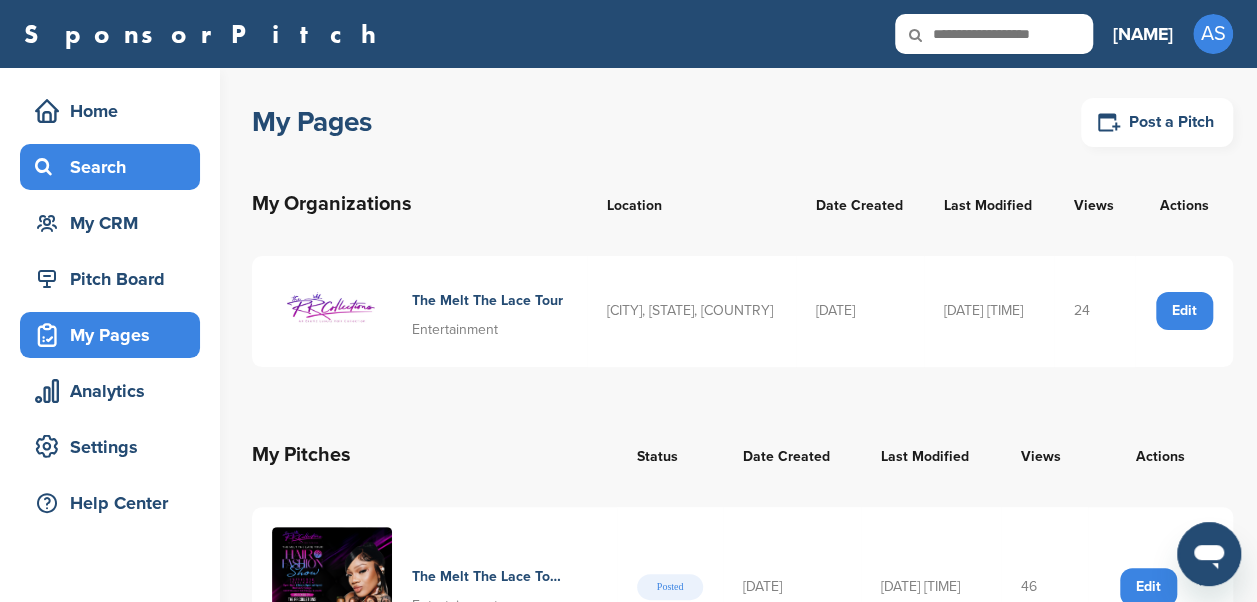 click on "Search" at bounding box center (115, 167) 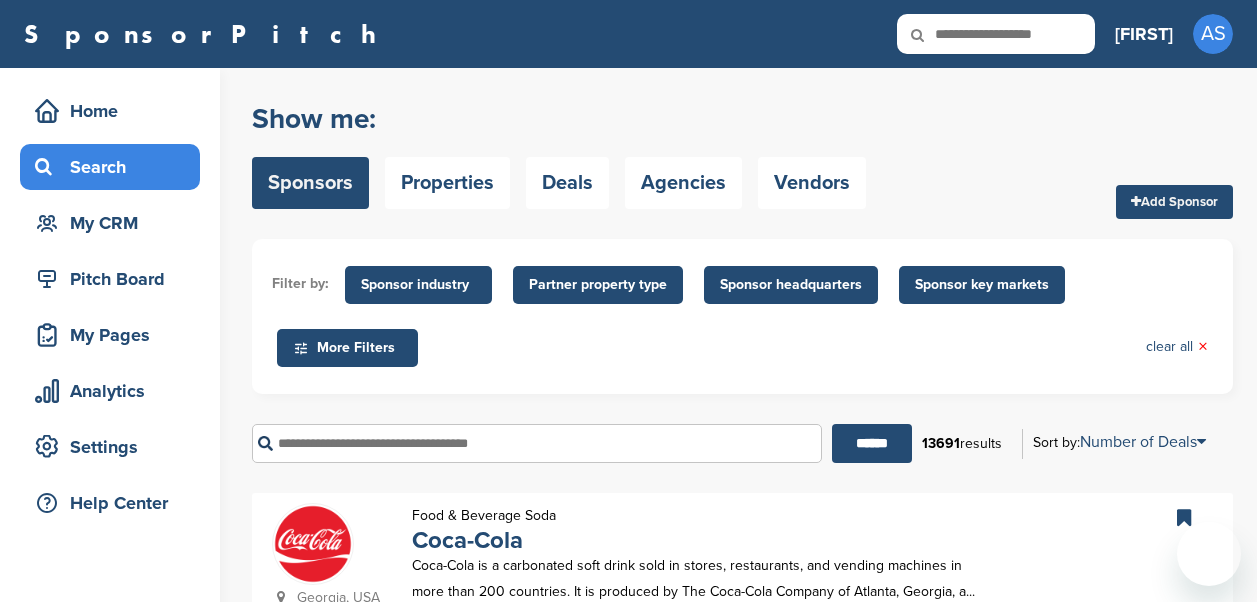 scroll, scrollTop: 0, scrollLeft: 0, axis: both 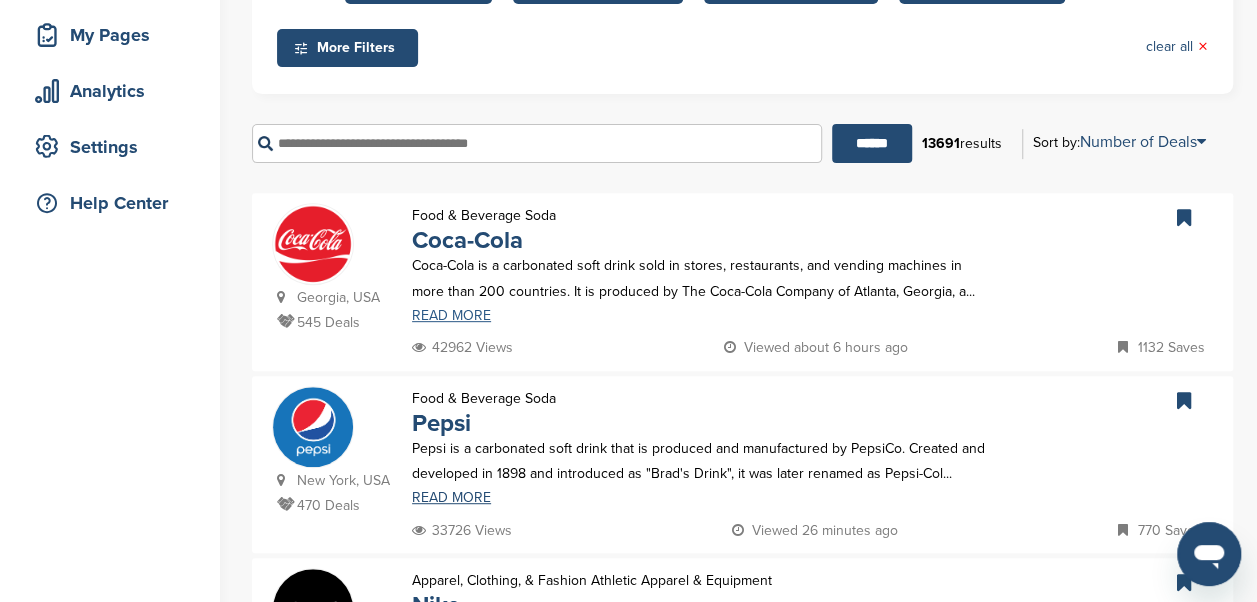 click on "READ MORE" at bounding box center (700, 316) 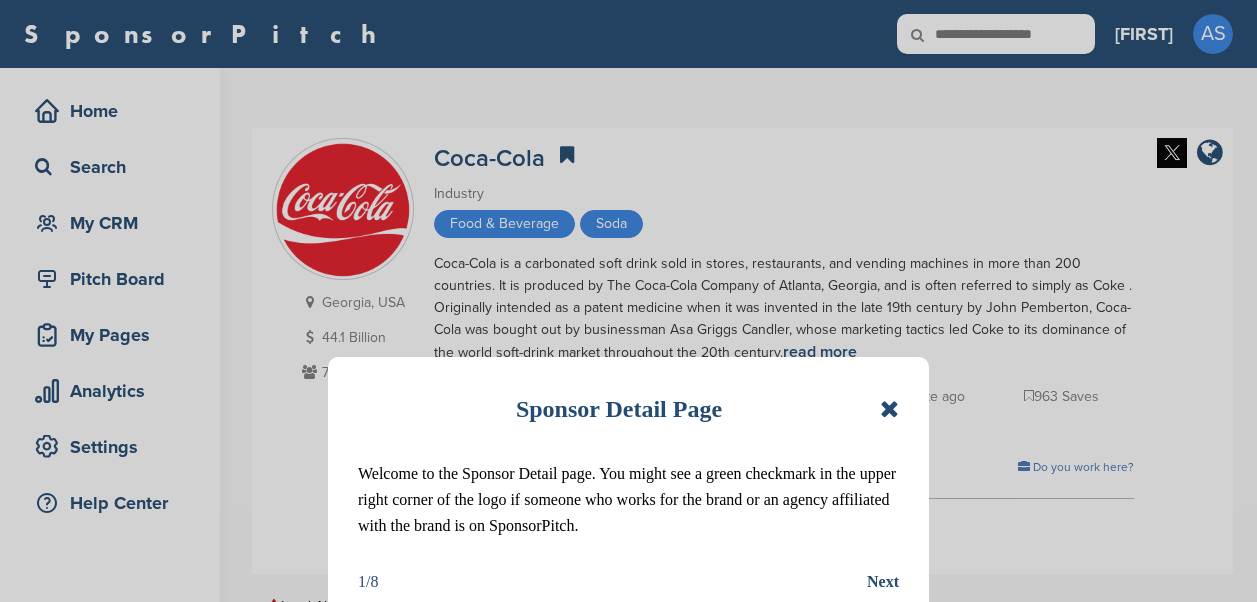 scroll, scrollTop: 0, scrollLeft: 0, axis: both 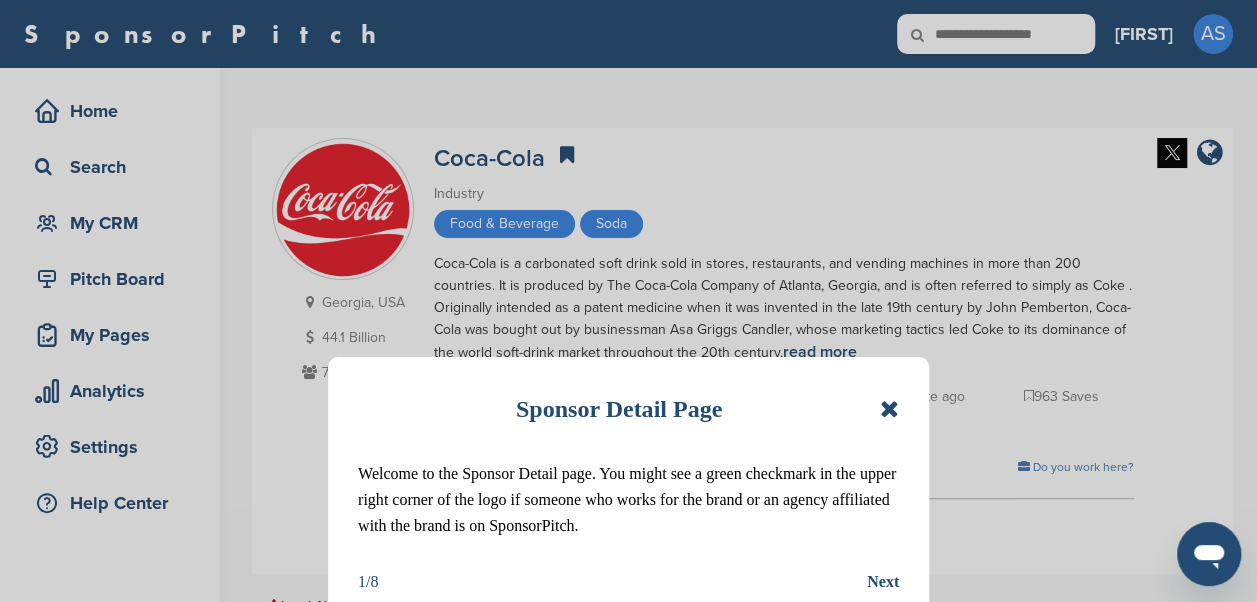 click on "Next" at bounding box center (883, 582) 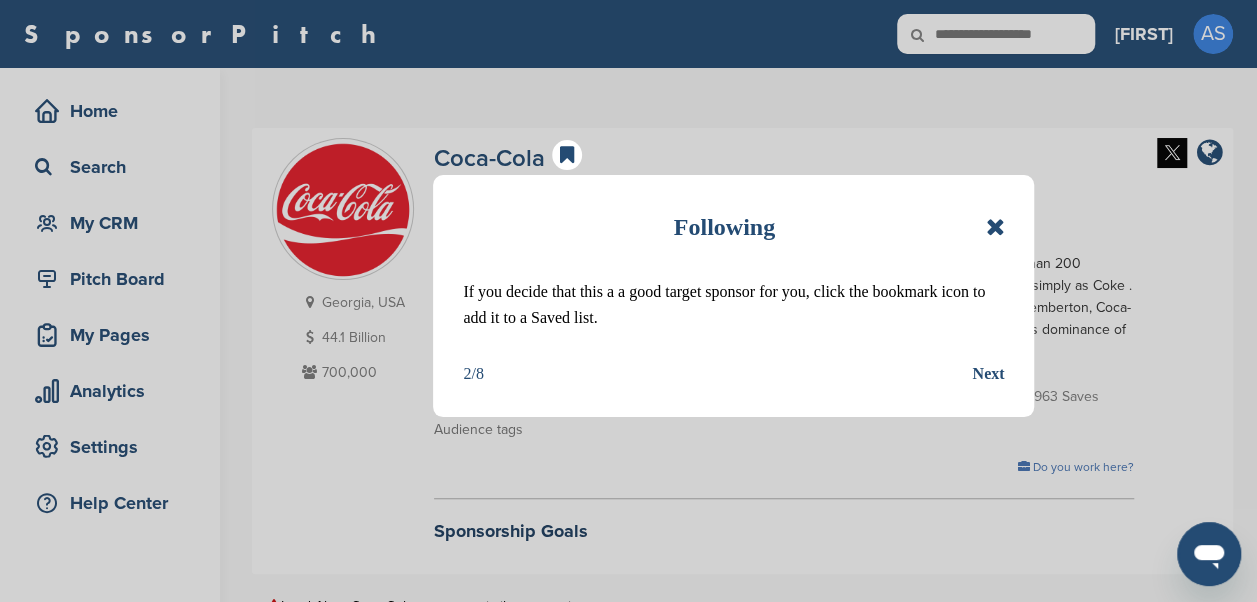 click on "Next" at bounding box center [988, 374] 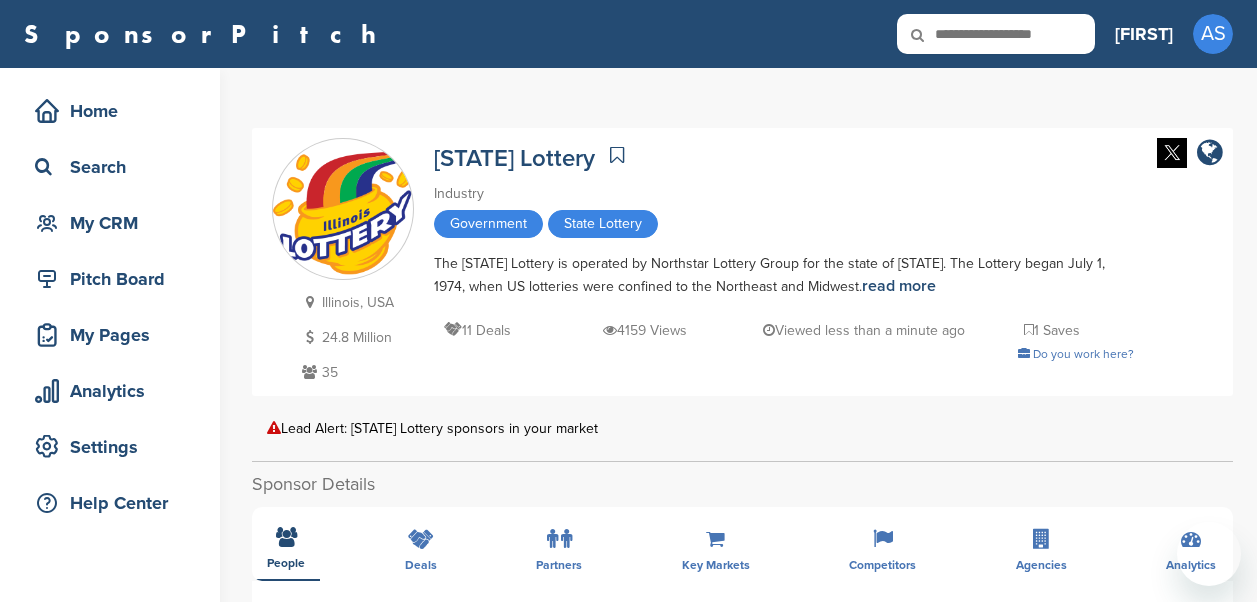 scroll, scrollTop: 200, scrollLeft: 0, axis: vertical 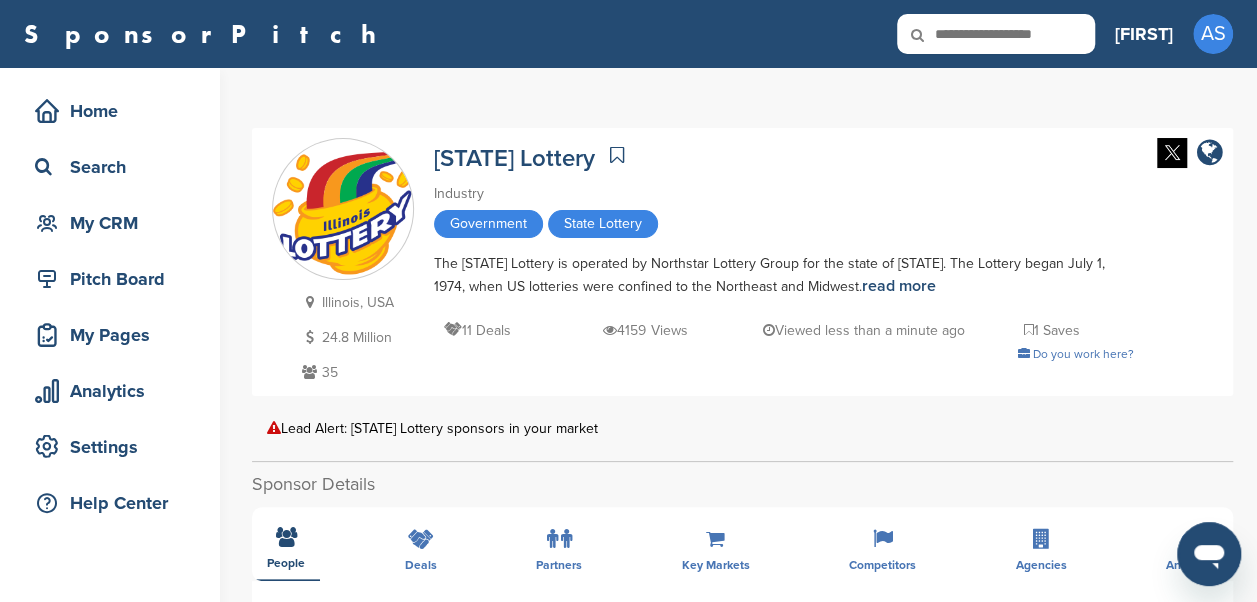 click at bounding box center [996, 34] 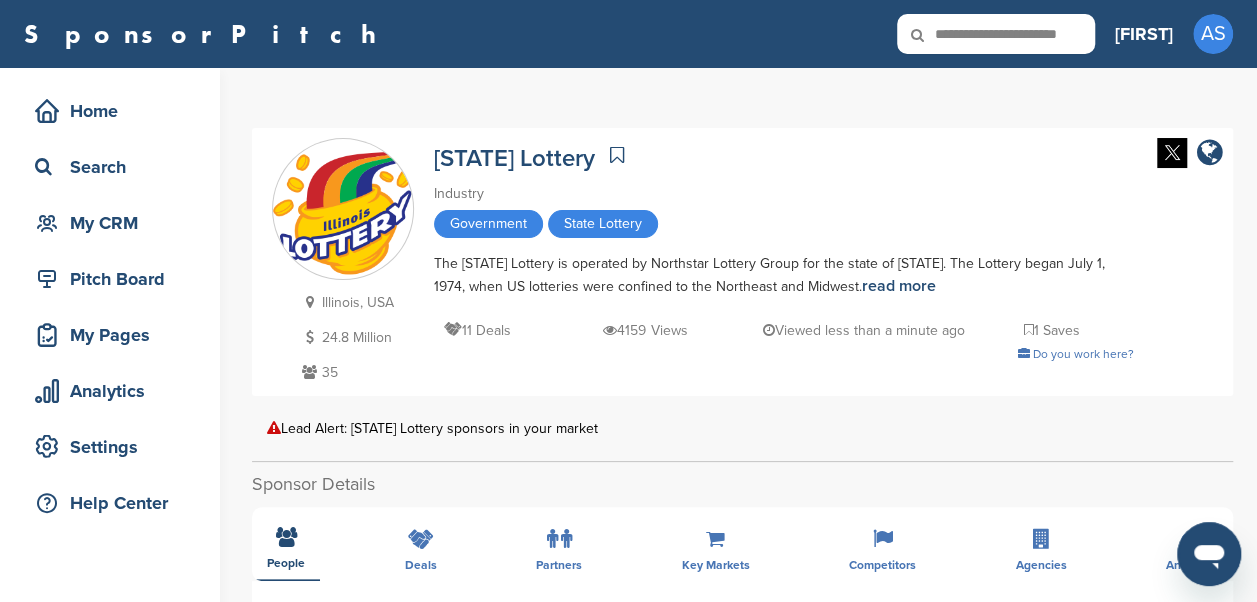 scroll, scrollTop: 0, scrollLeft: 16, axis: horizontal 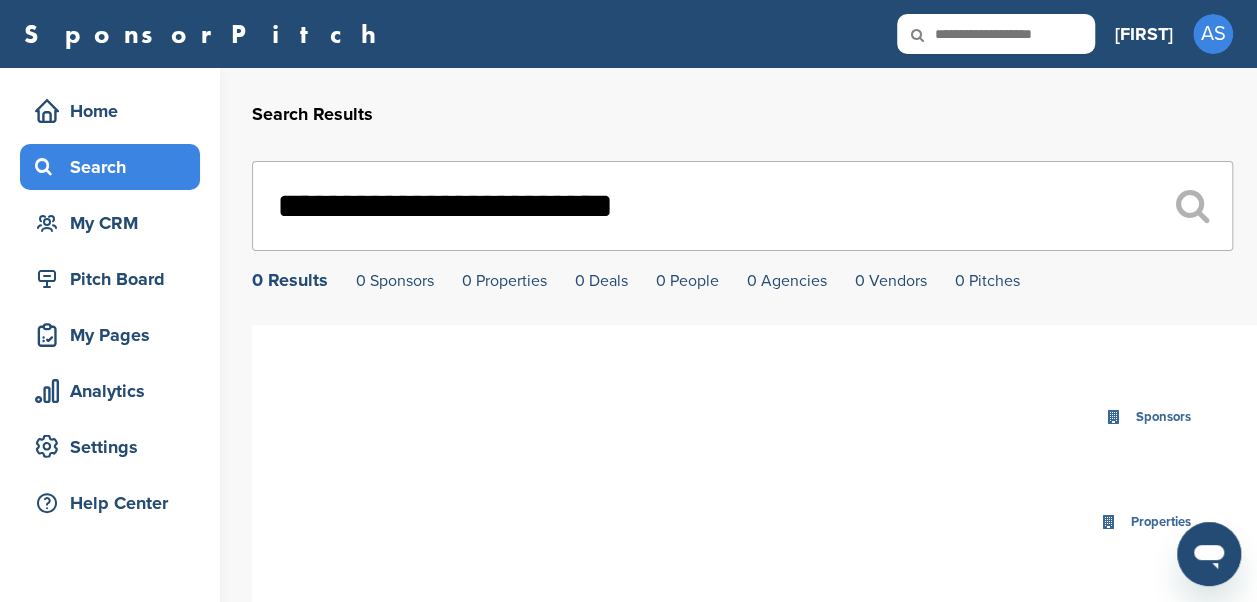 click on "Search" at bounding box center [110, 167] 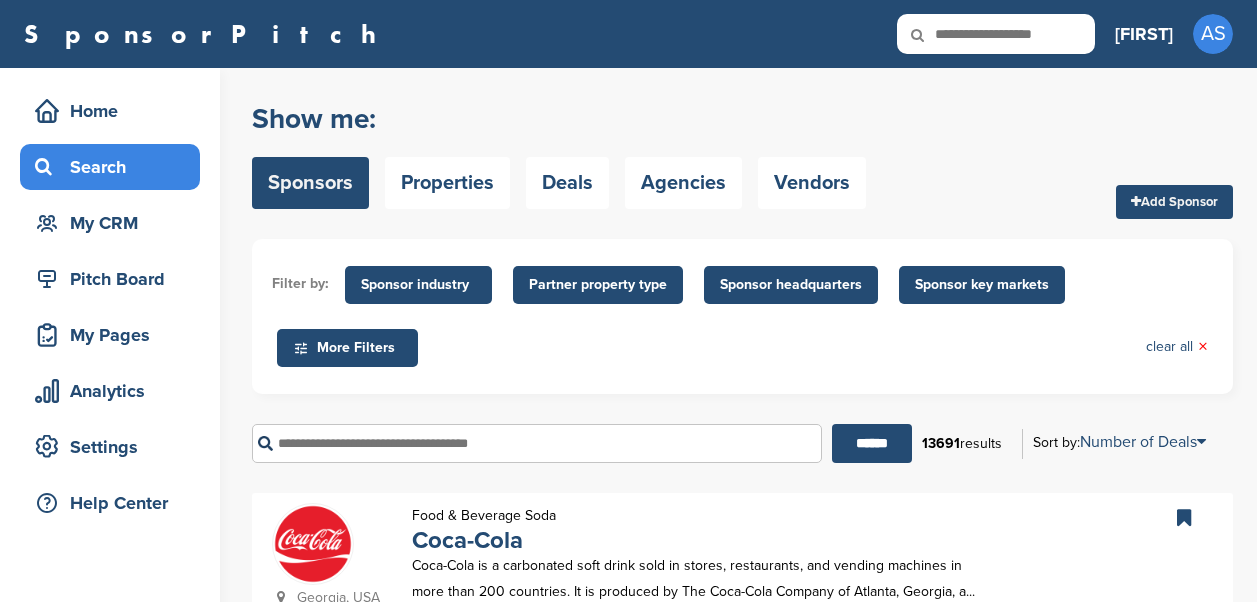 scroll, scrollTop: 0, scrollLeft: 0, axis: both 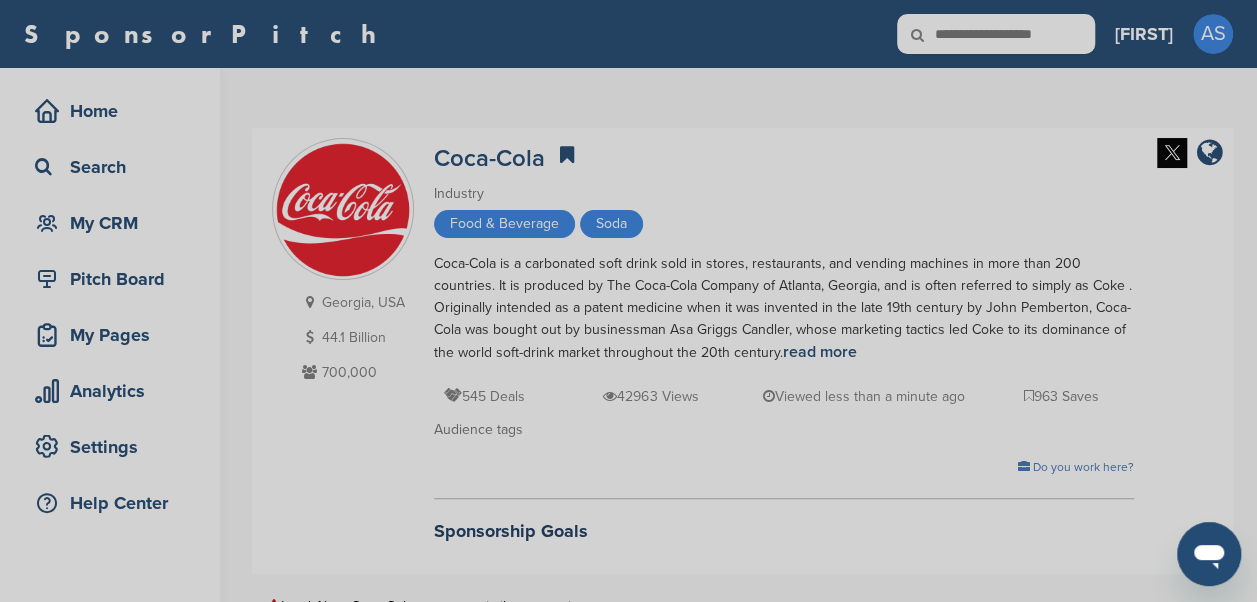 click on "Detail tabs
Helpful tabs to check out are People, Key Markets, Competitors, Agencies, and Deal Analytics.
3/8
Next" at bounding box center (628, 301) 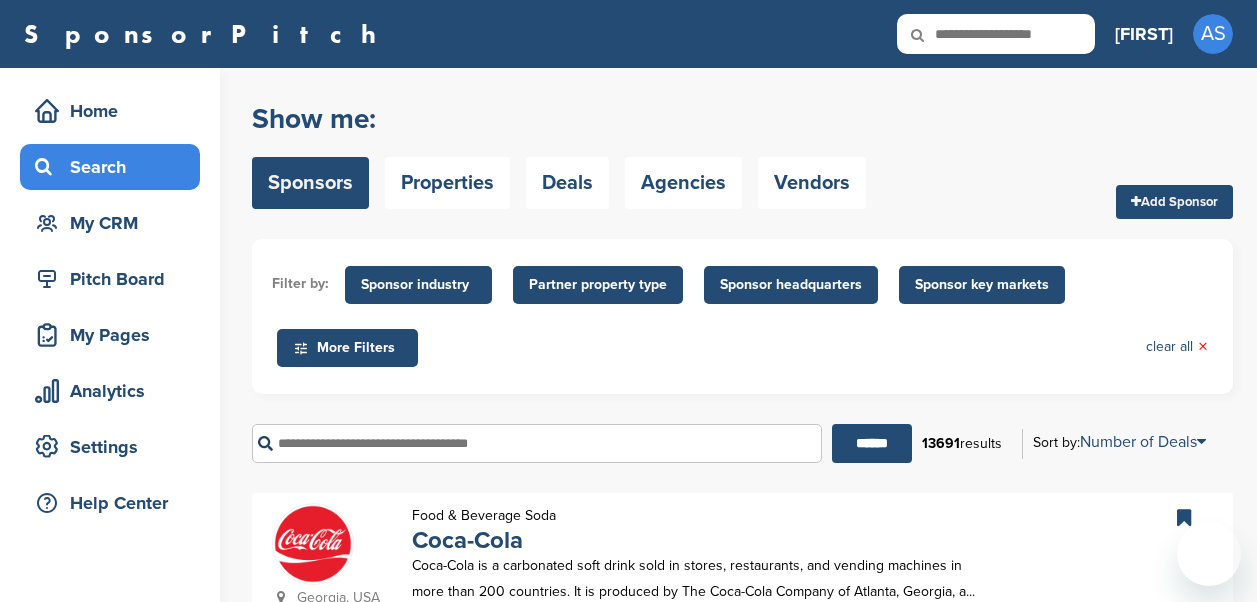 scroll, scrollTop: 0, scrollLeft: 0, axis: both 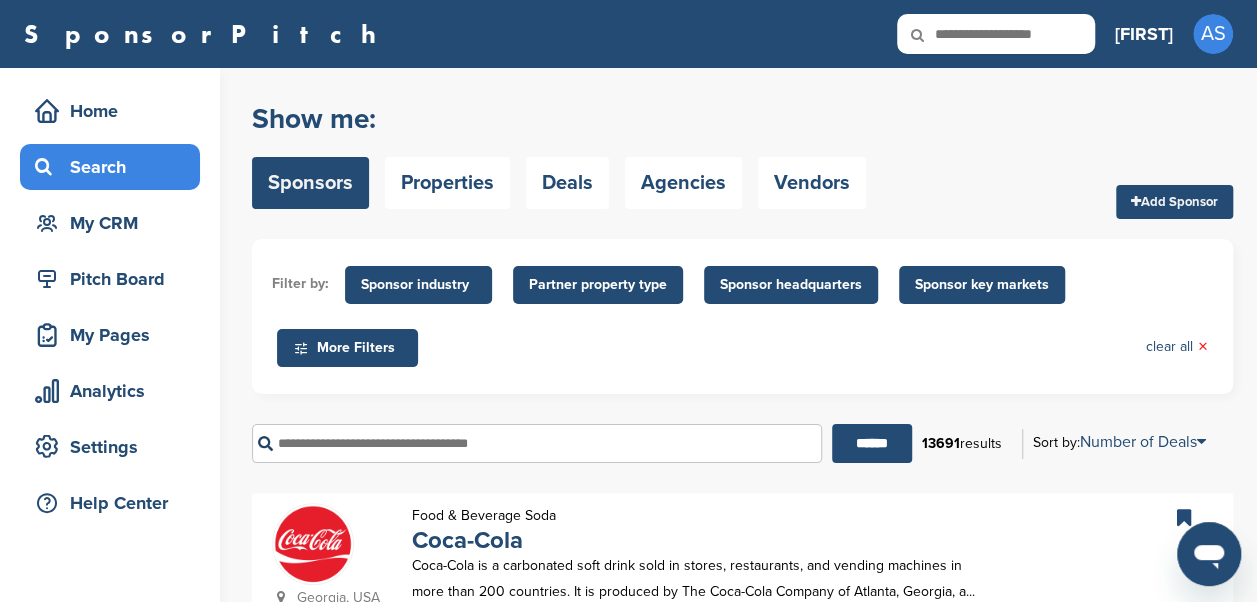 click at bounding box center (996, 34) 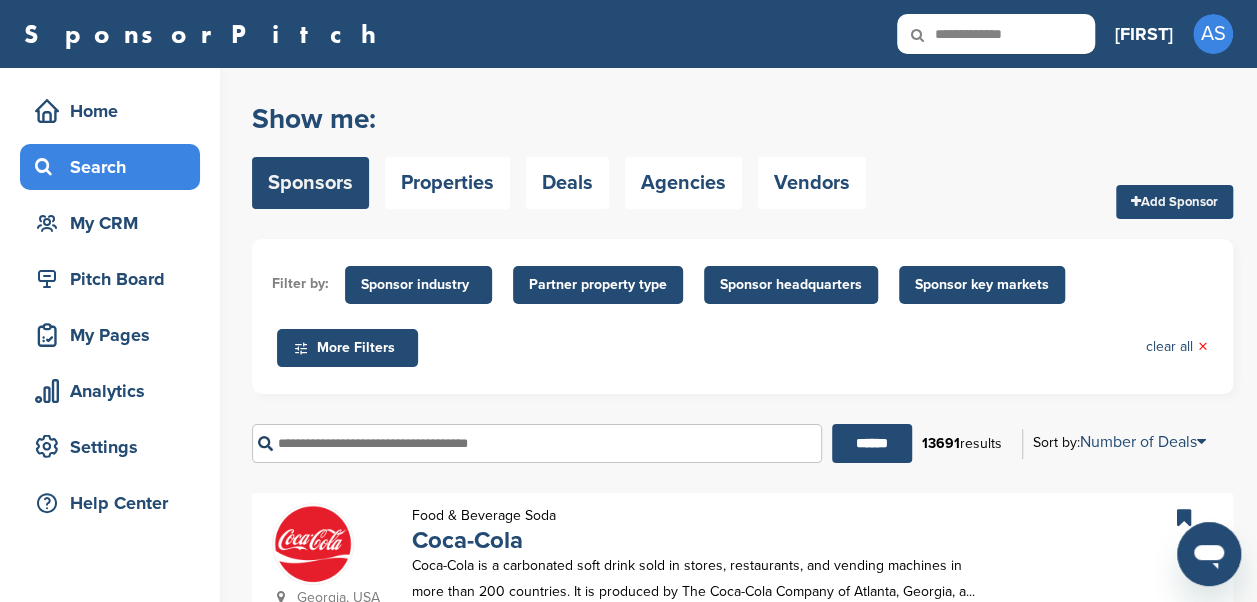 type on "**********" 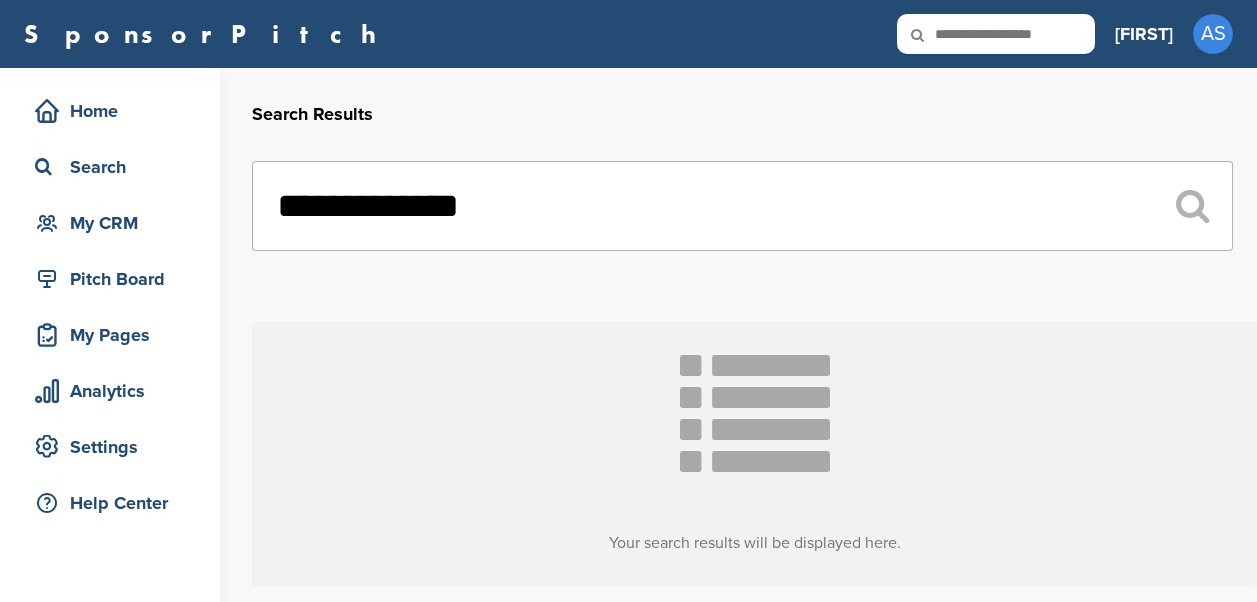 scroll, scrollTop: 0, scrollLeft: 0, axis: both 